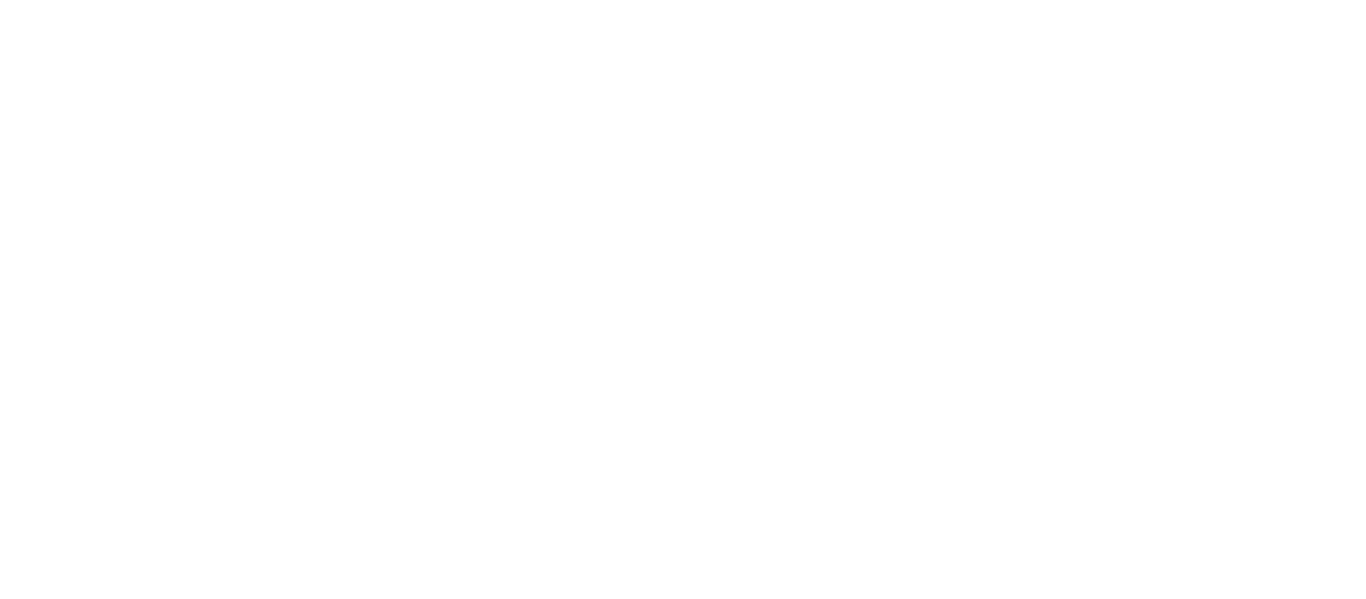 scroll, scrollTop: 0, scrollLeft: 0, axis: both 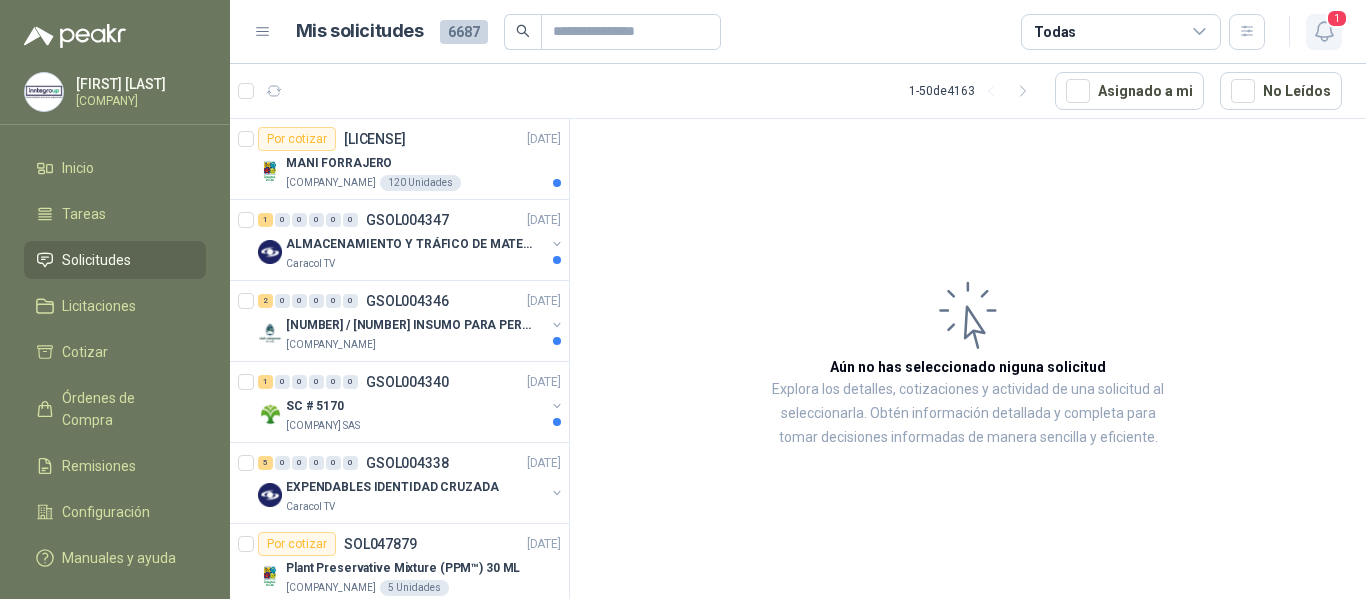 click on "1" at bounding box center (1337, 18) 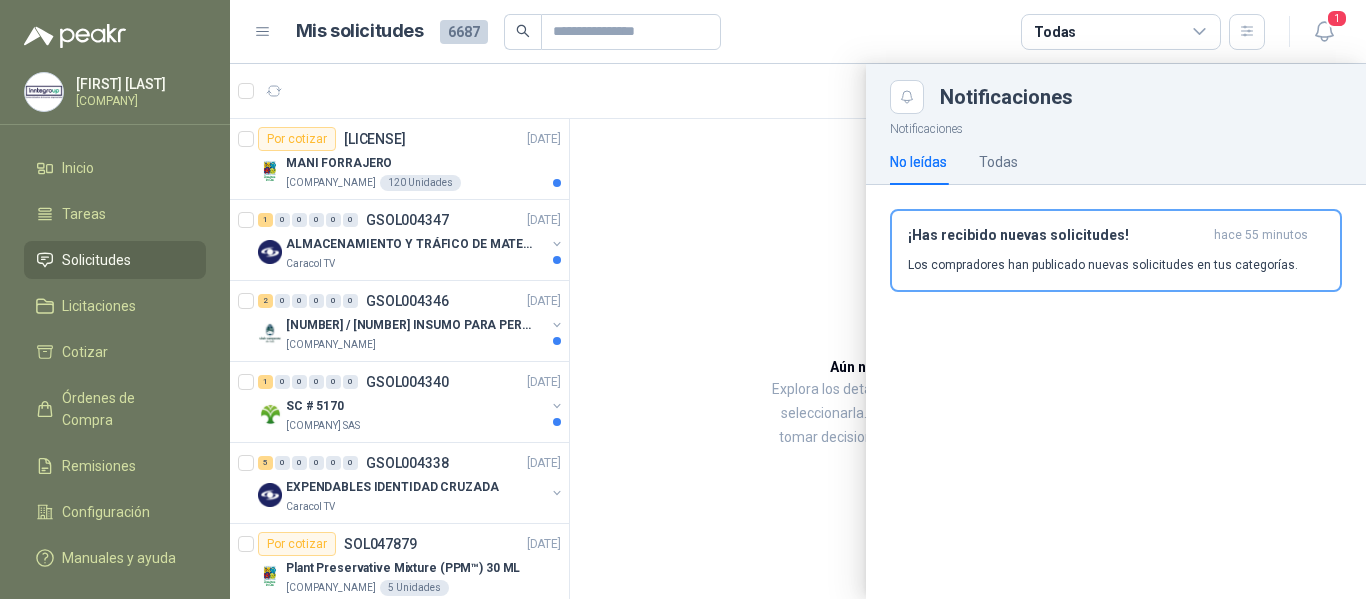 click at bounding box center [798, 331] 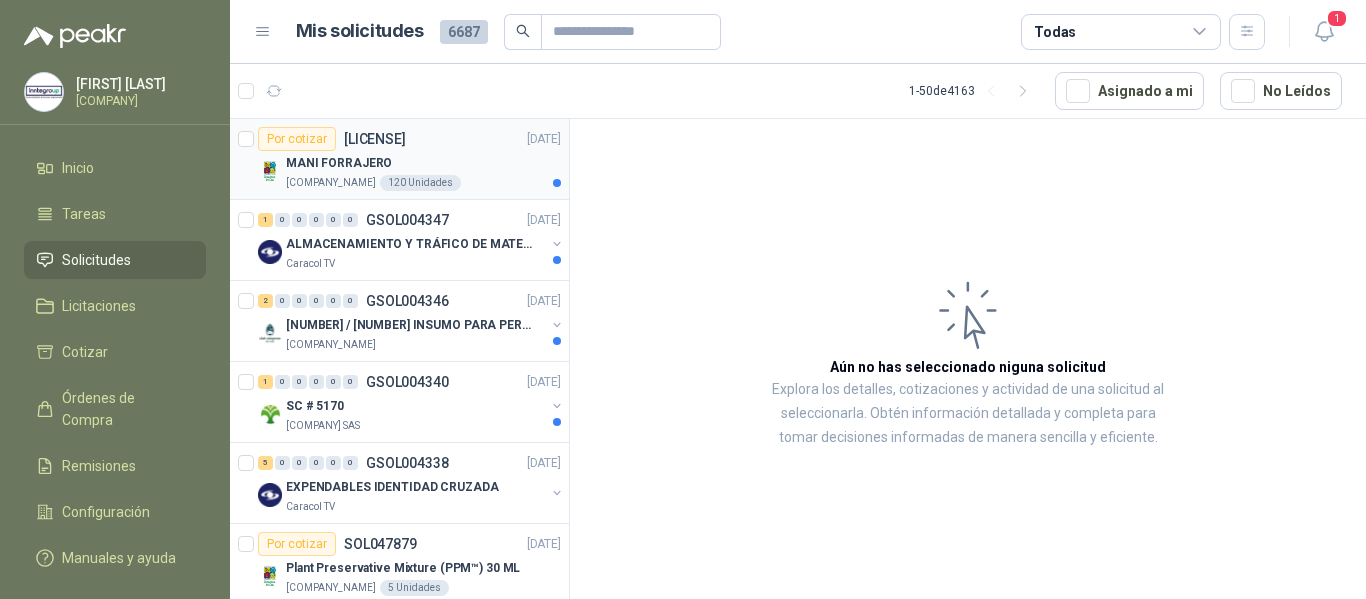 click on "MANI FORRAJERO" at bounding box center [423, 163] 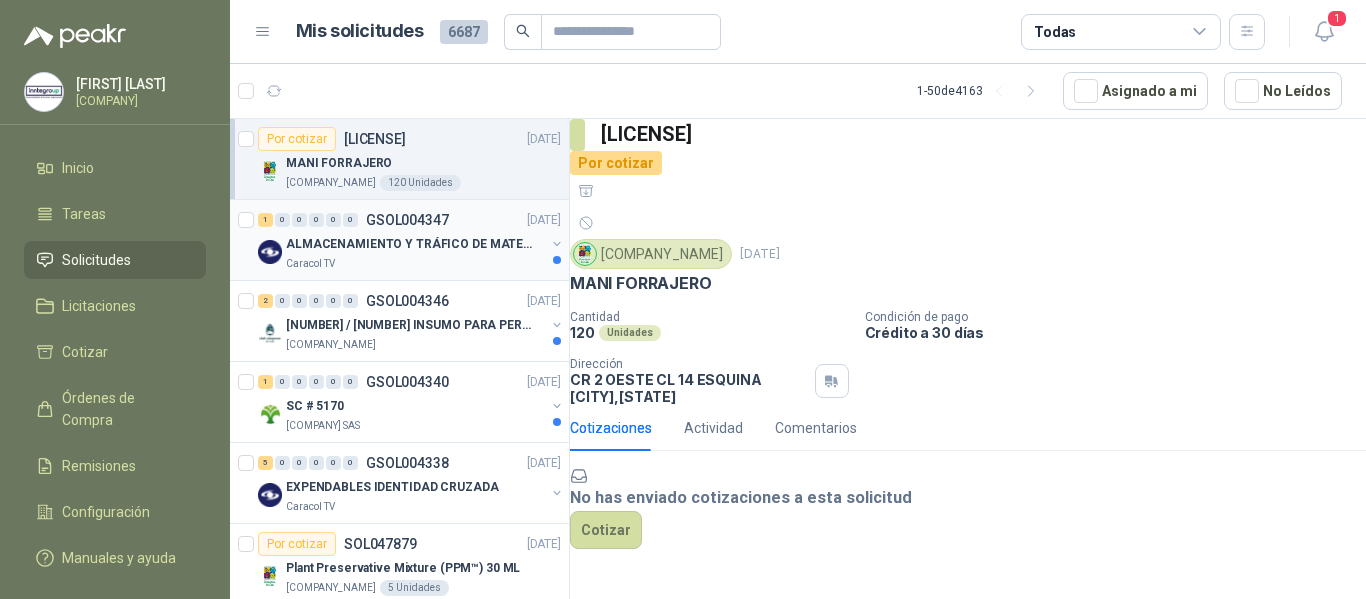 click on "ALMACENAMIENTO Y TRÁFICO DE MATERIAL" at bounding box center [410, 244] 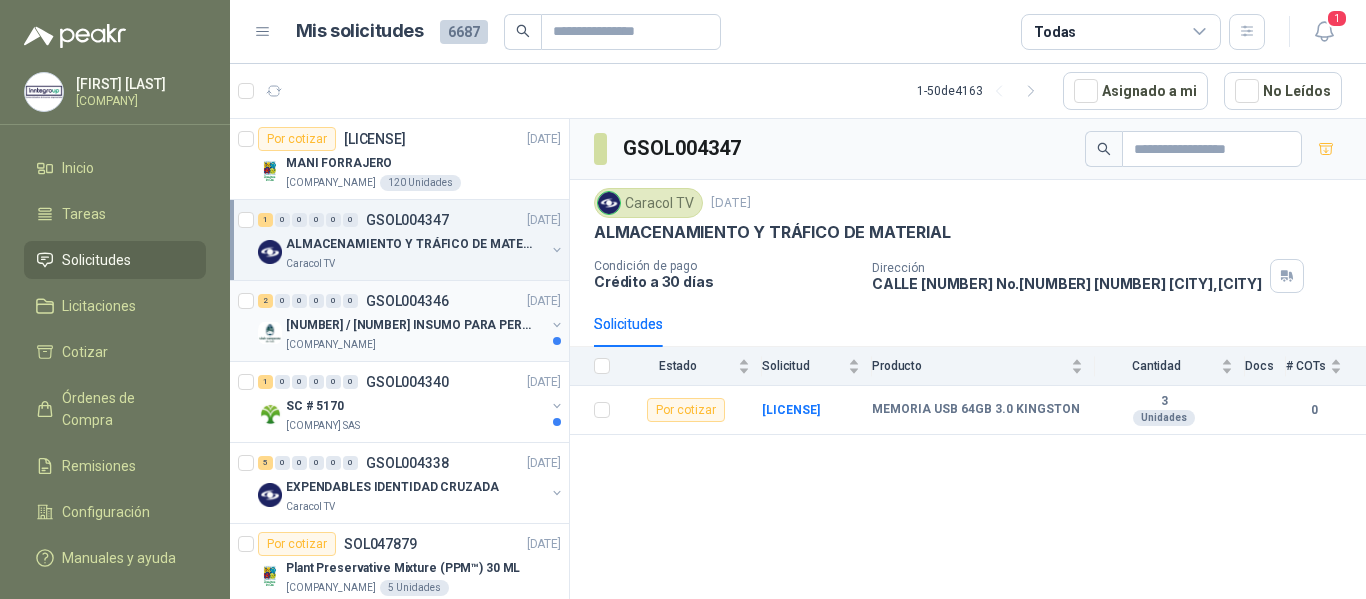 click on "[COMPANY_NAME]" at bounding box center [415, 345] 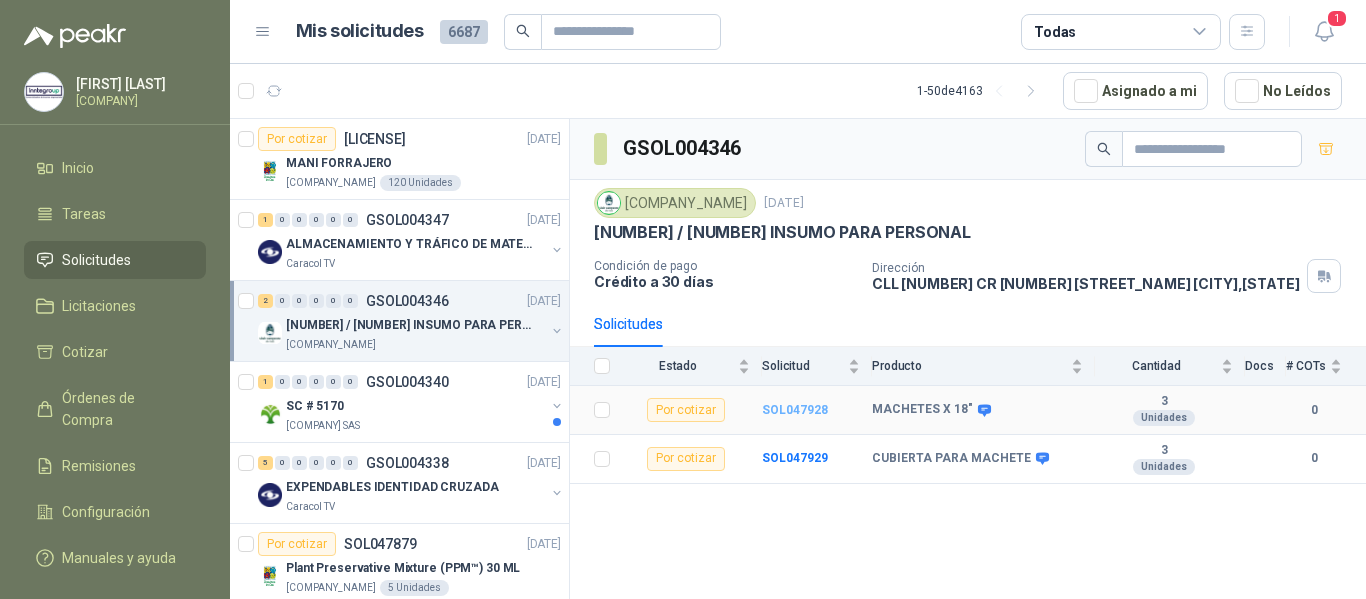 click on "SOL047928" at bounding box center (795, 410) 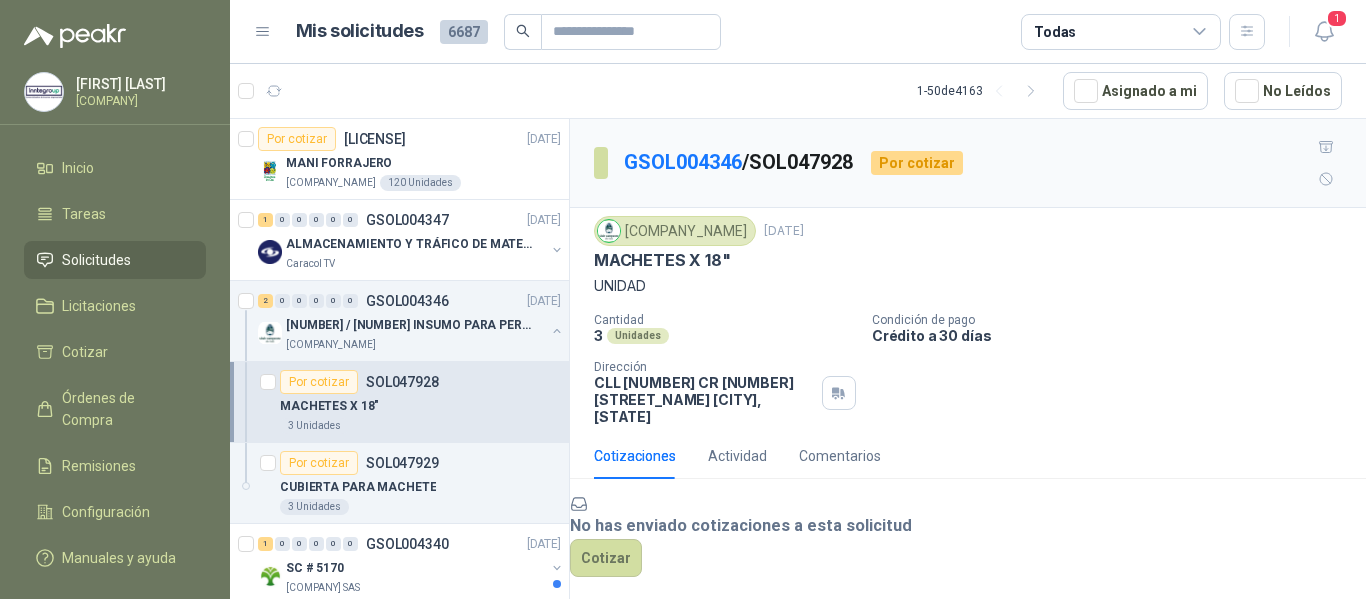 scroll, scrollTop: 113, scrollLeft: 0, axis: vertical 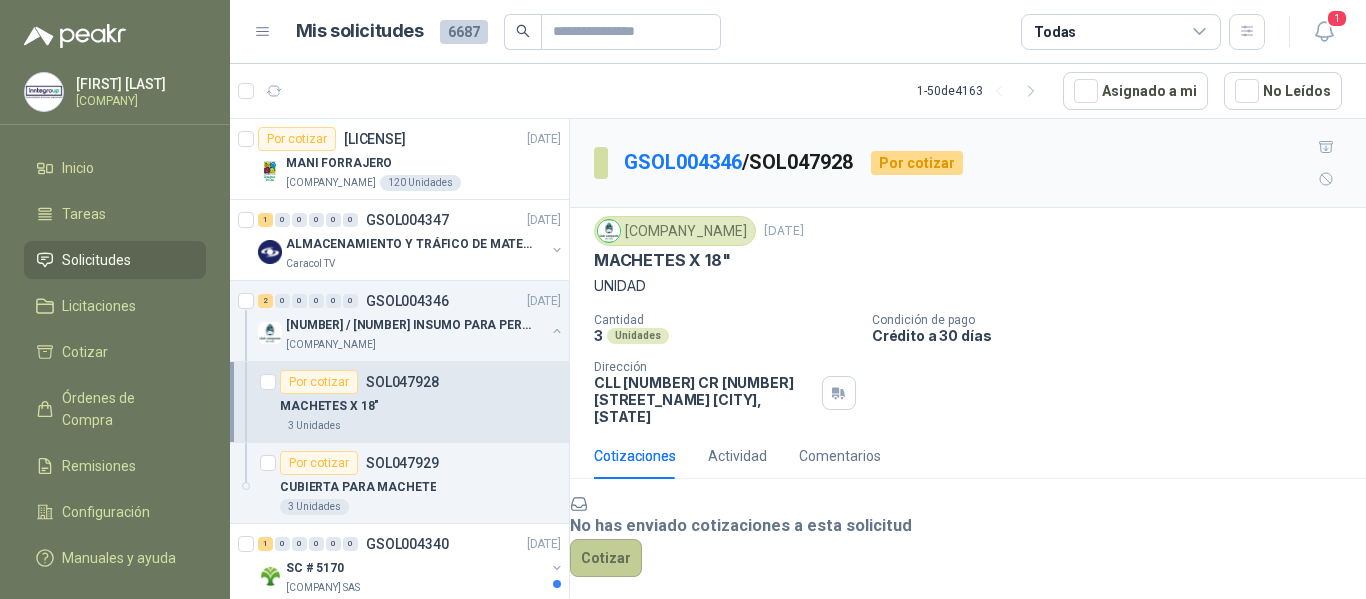 click on "Cotizar" at bounding box center [606, 558] 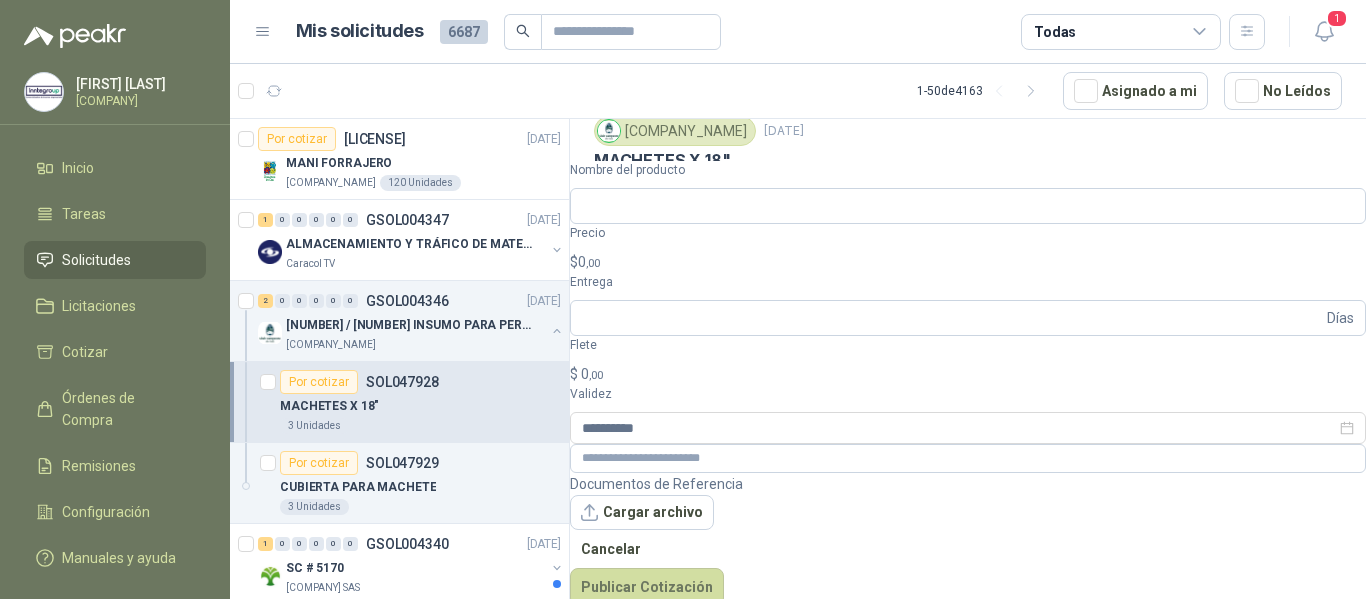 scroll, scrollTop: 99, scrollLeft: 0, axis: vertical 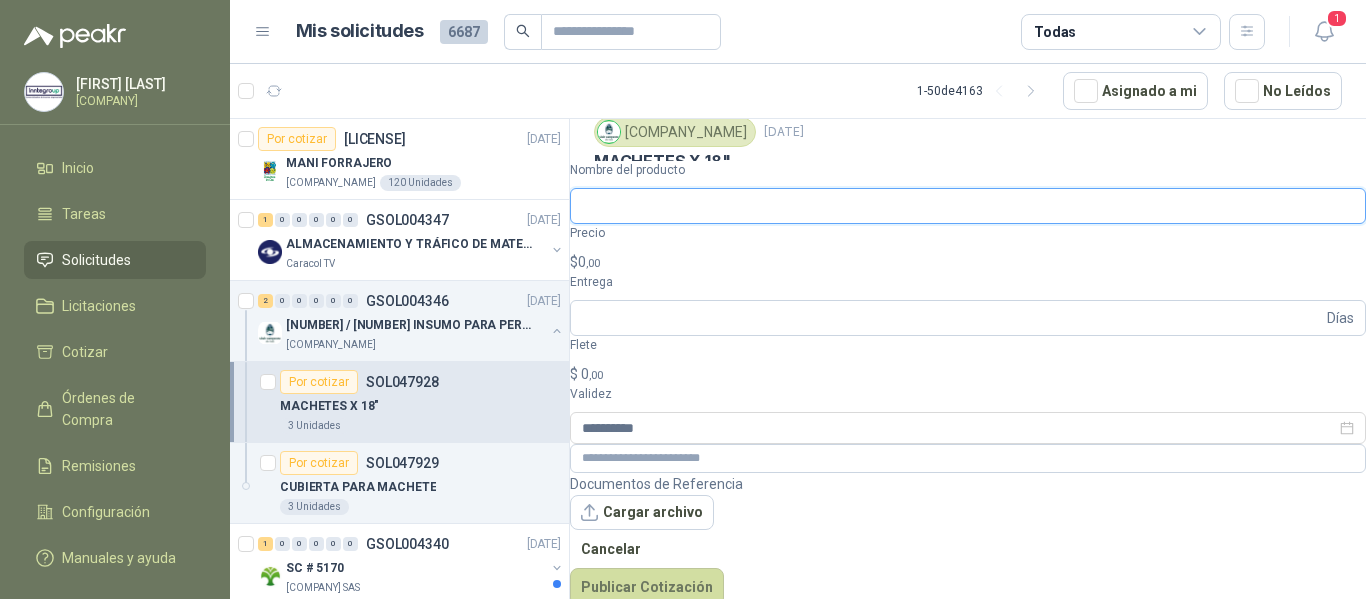 click on "Nombre del producto" at bounding box center [968, 206] 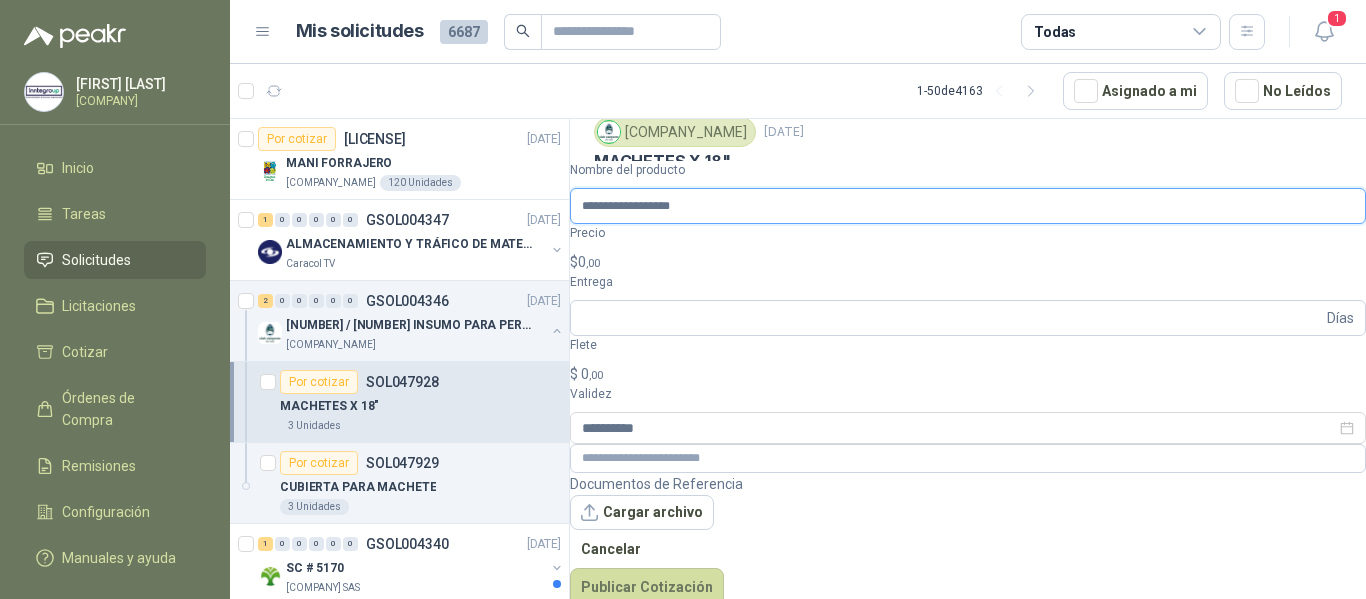type on "**********" 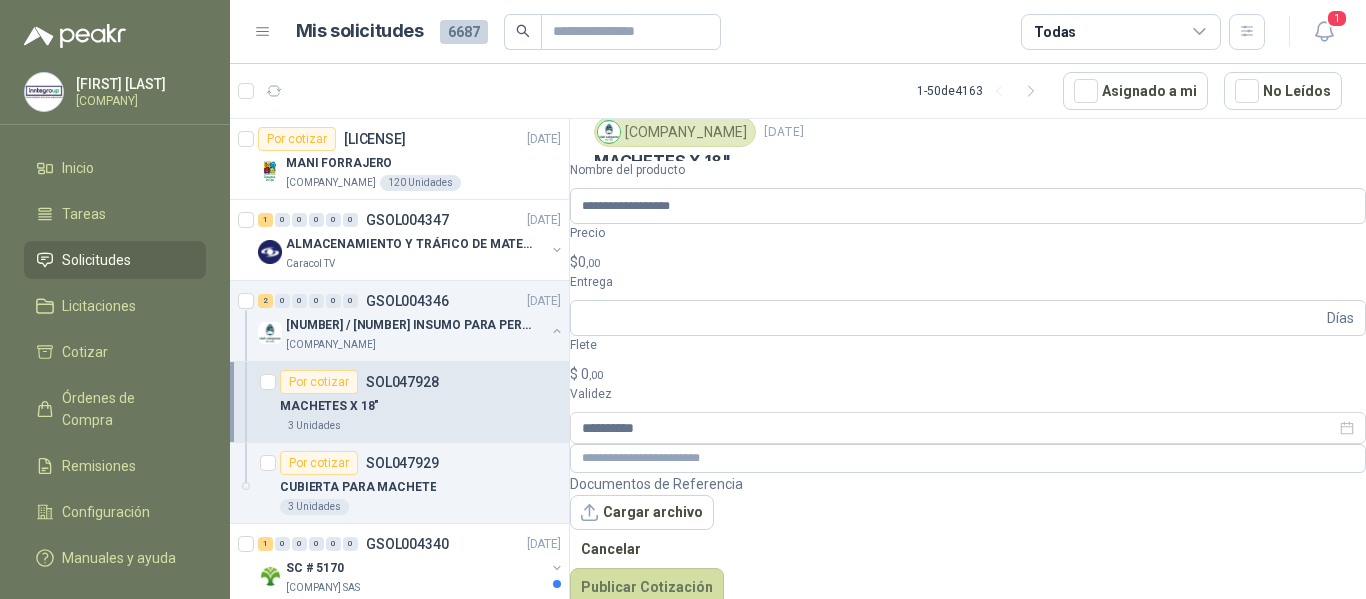 click on "Oscar   Cardenas Inntegroup   Inicio   Tareas   Solicitudes   Licitaciones   Cotizar   Órdenes de Compra   Remisiones   Configuración   Manuales y ayuda Mis solicitudes 6687 Todas 1 1 - 50  de  4163 Asignado a mi No Leídos Por cotizar SOL047933 03/07/25   MANI FORRAJERO Zoologico De Cali  120   Unidades 1   0   0   0   0   0   GSOL004347 03/07/25   ALMACENAMIENTO Y TRÁFICO DE MATERIAL Caracol TV   2   0   0   0   0   0   GSOL004346 03/07/25   167885 /167887 INSUMO PARA PERSONAL Club Campestre de Cali   Por cotizar SOL047928 MACHETES  X 18" 3   Unidades Por cotizar SOL047929 CUBIERTA PARA MACHETE 3   Unidades 1   0   0   0   0   0   GSOL004340 03/07/25   SC # 5170 Salamanca Oleaginosas SAS   5   0   0   0   0   0   GSOL004338 03/07/25   EXPENDABLES  IDENTIDAD CRUZADA Caracol TV   Por cotizar SOL047879 03/07/25   Plant Preservative Mixture (PPM™) 30 ML Zoologico De Cali  5   Unidades 1   0   0   0   0   0   GSOL004337 03/07/25   01-RQU-2125 Santa Anita Napoles   1   0   0   0   0   0   GSOL004336" at bounding box center [683, 299] 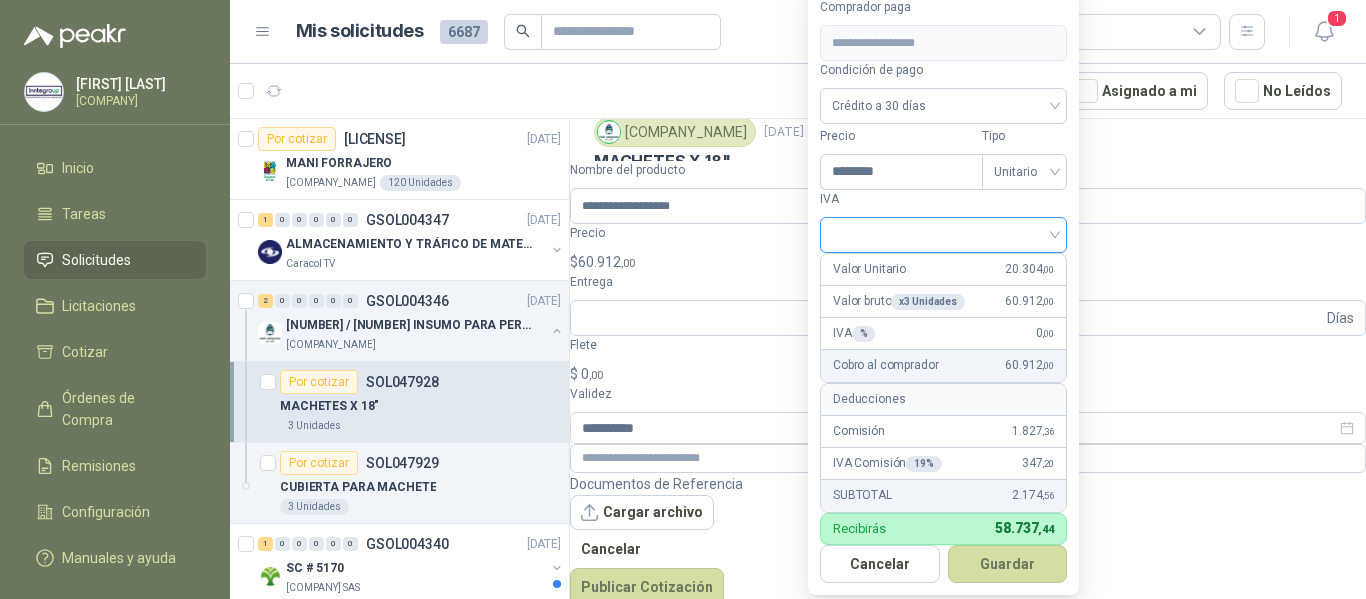 type on "********" 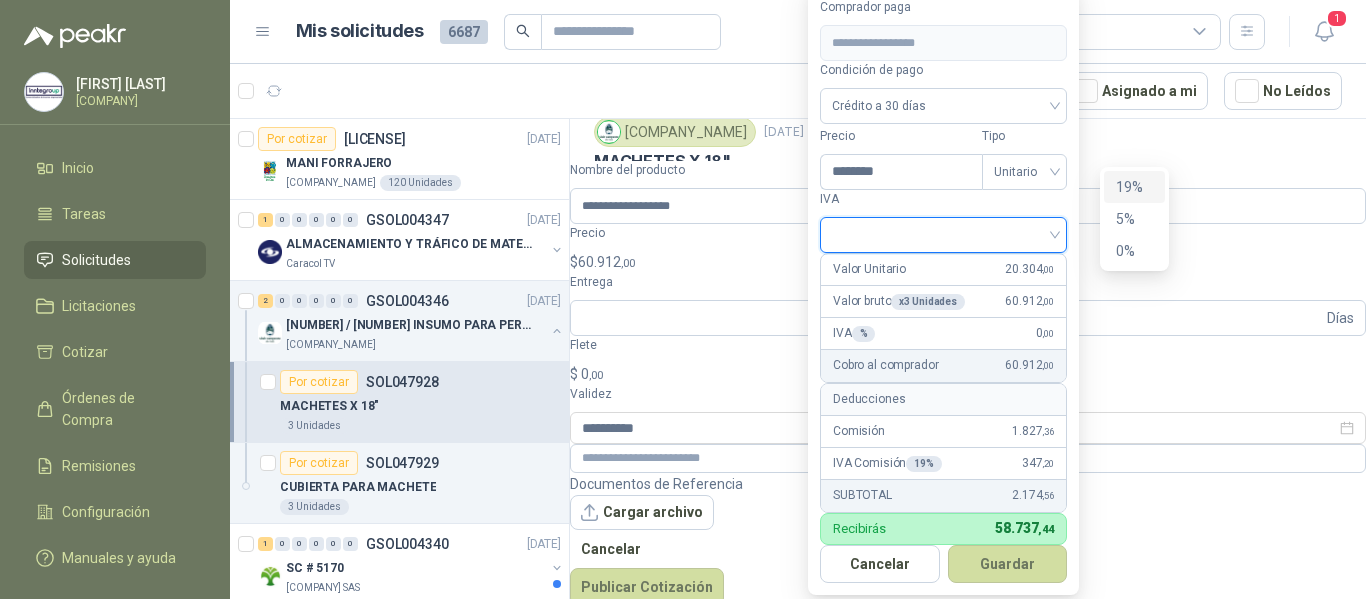 click on "19%" at bounding box center (1134, 187) 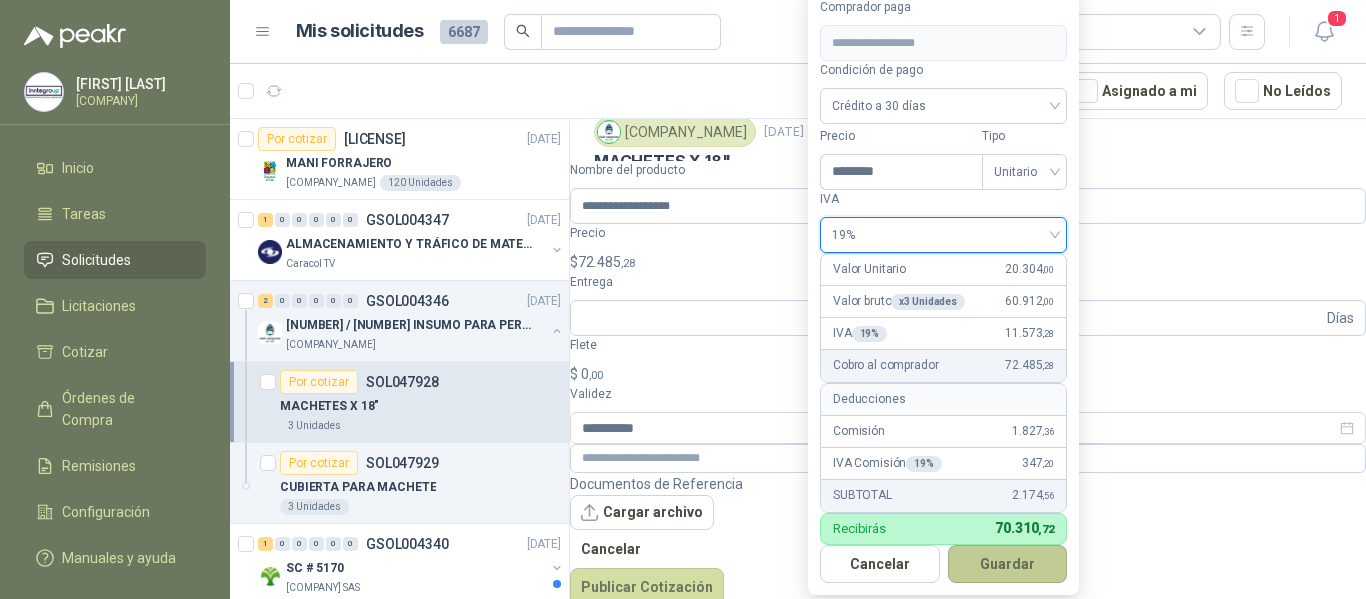 click on "Guardar" at bounding box center (1008, 564) 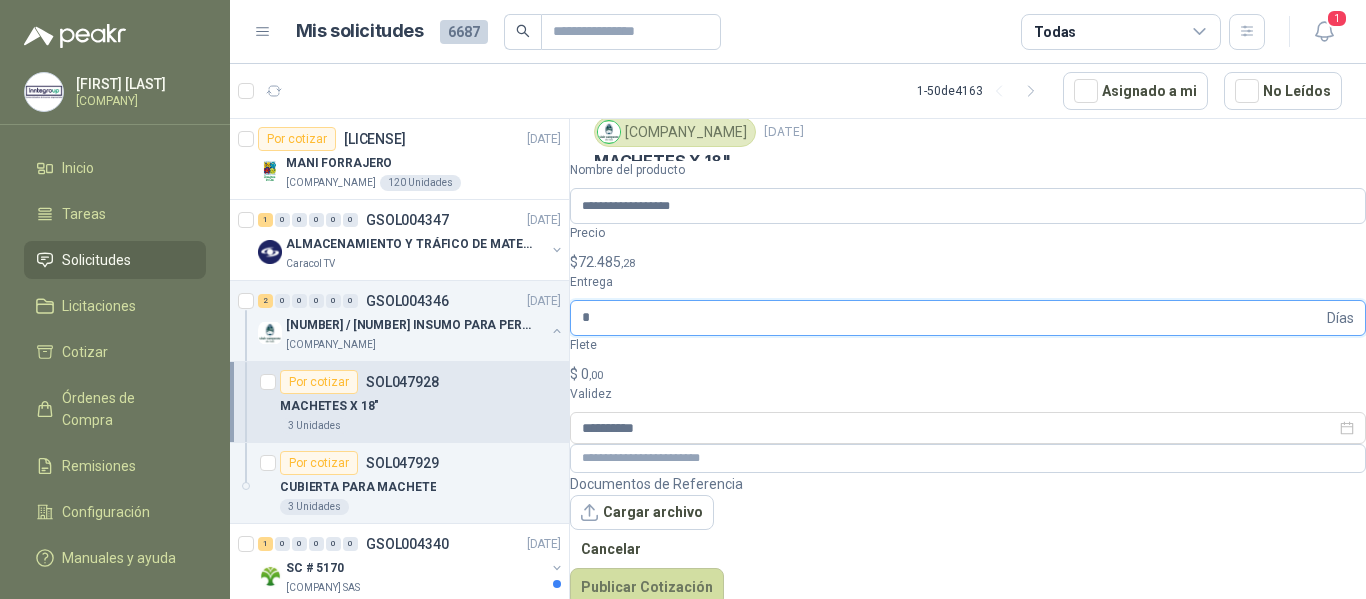 type on "*" 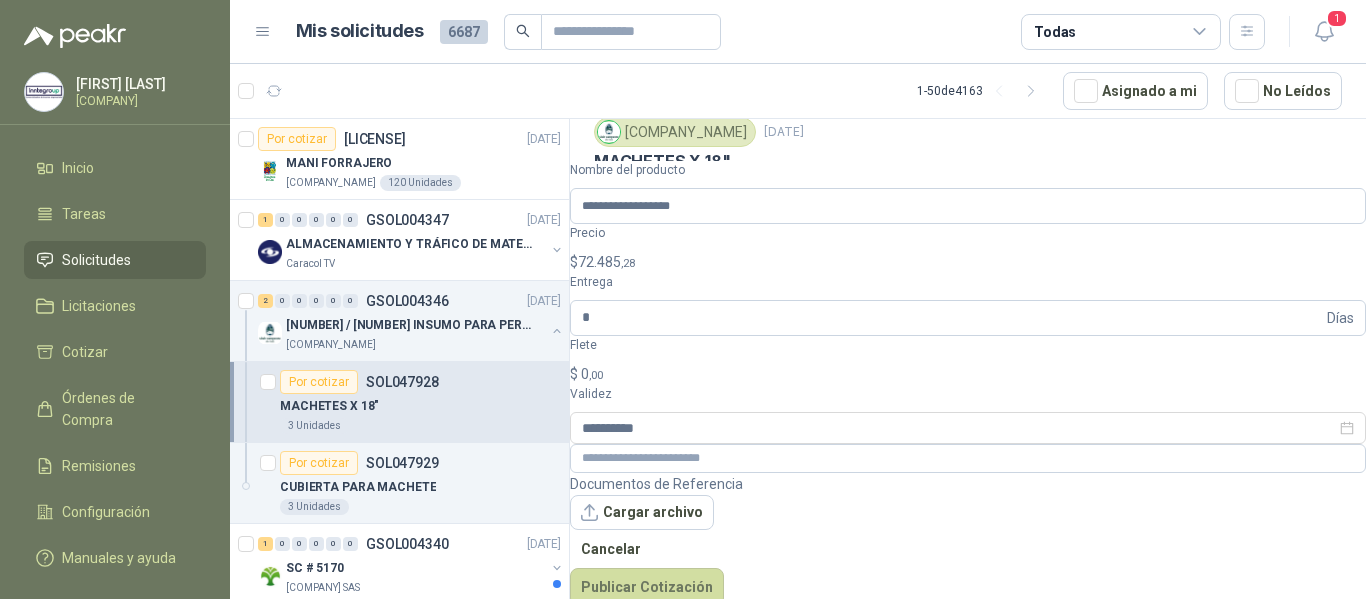 click on ",00" at bounding box center [596, 375] 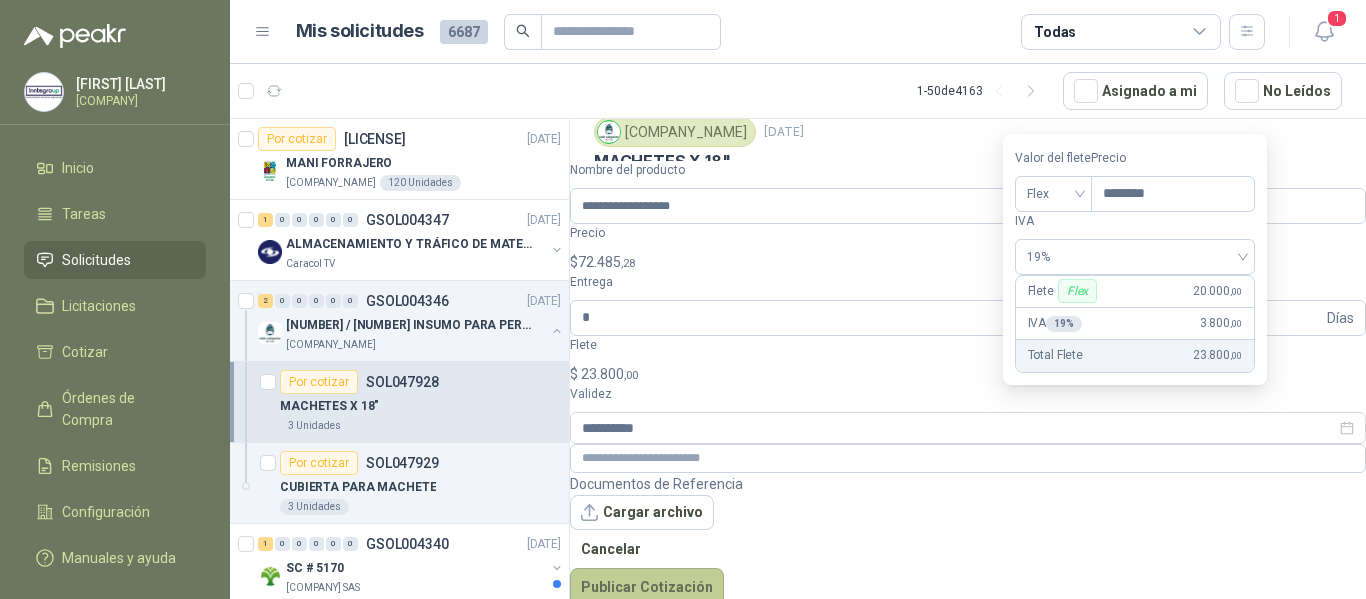 type on "********" 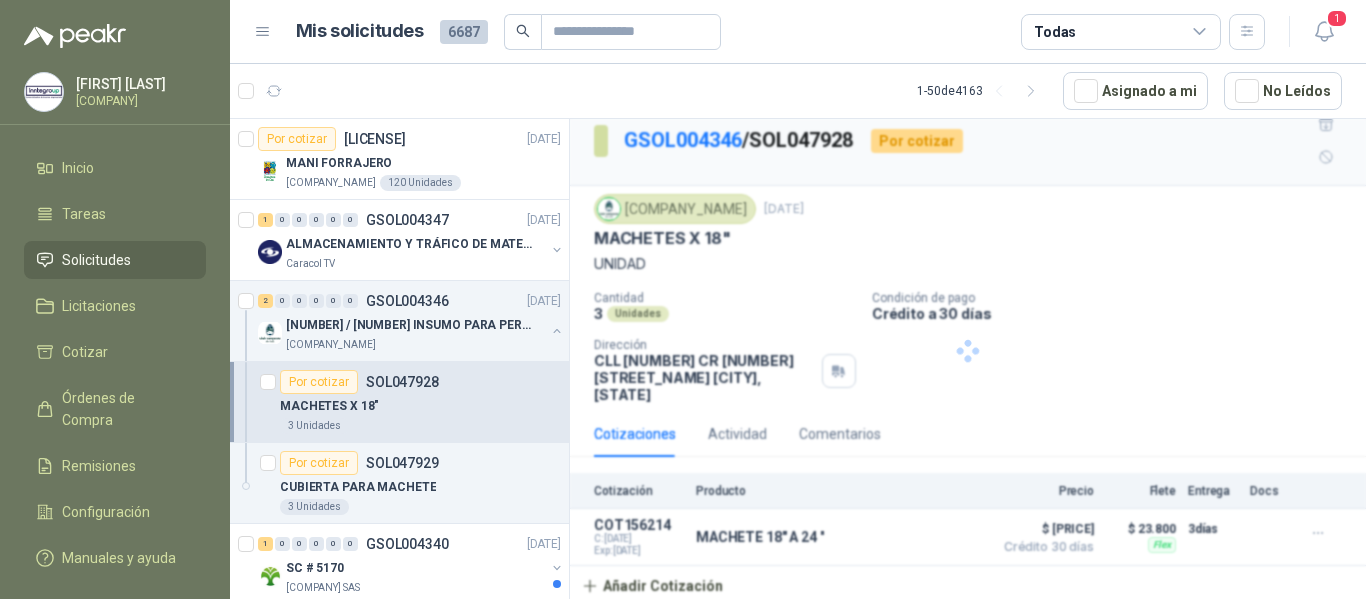scroll, scrollTop: 0, scrollLeft: 0, axis: both 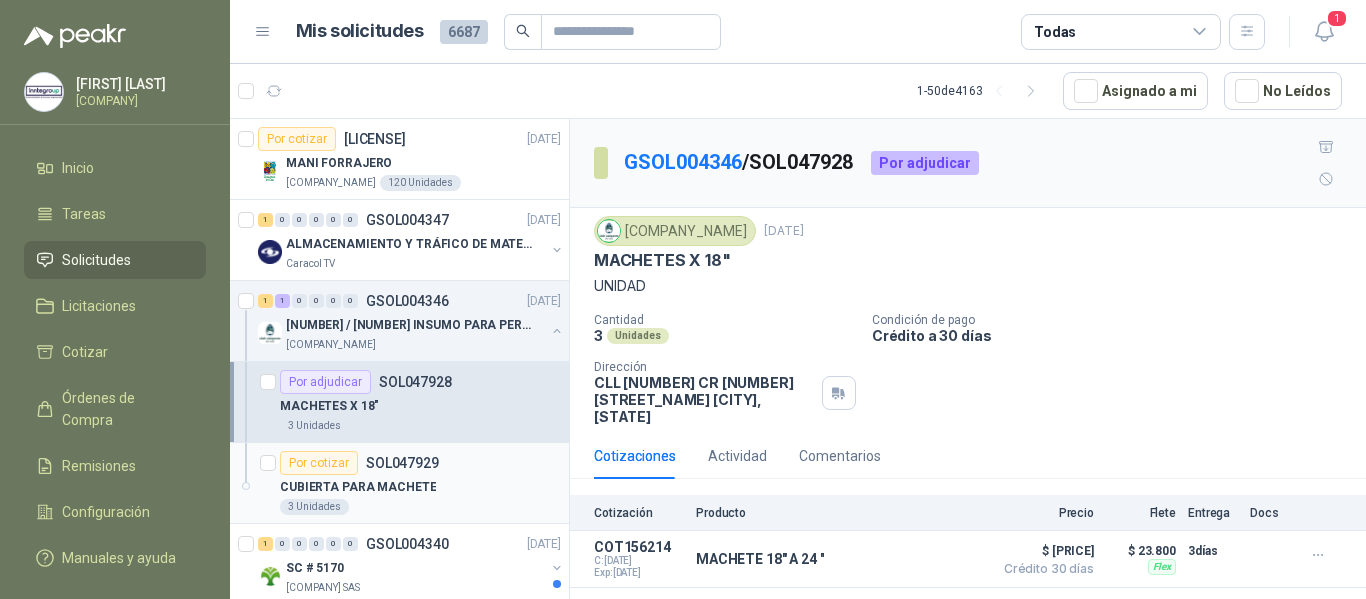 click on "Por cotizar [LICENSE]" at bounding box center [359, 463] 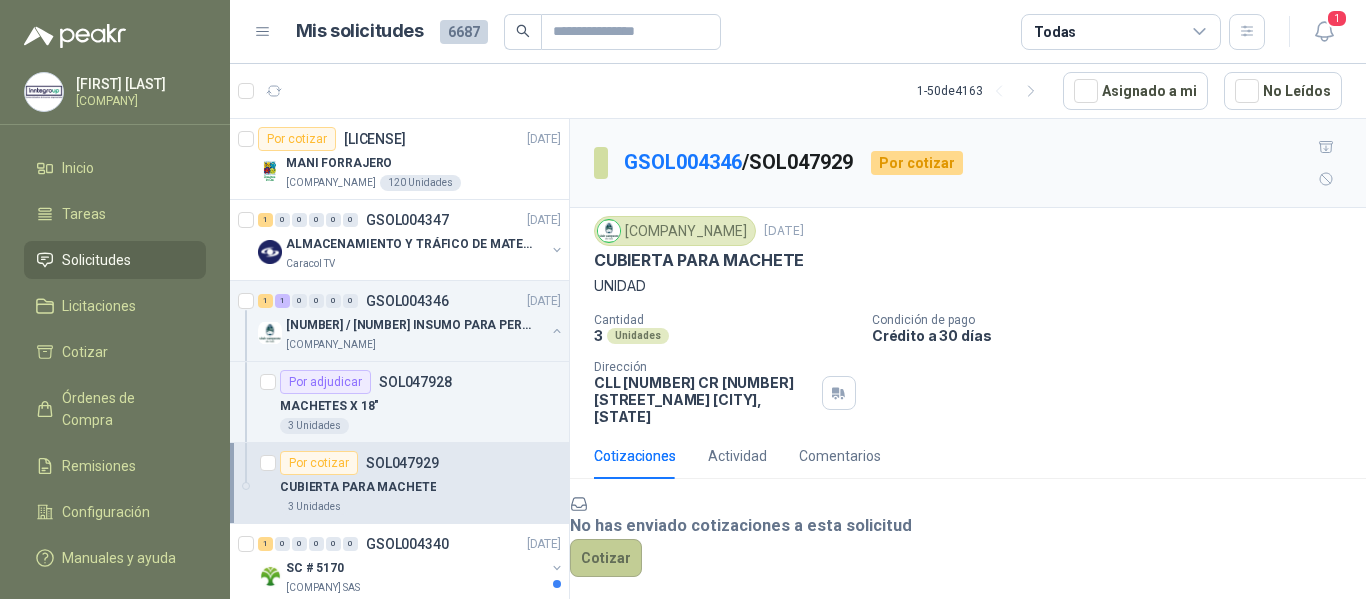 click on "Cotizar" at bounding box center (606, 558) 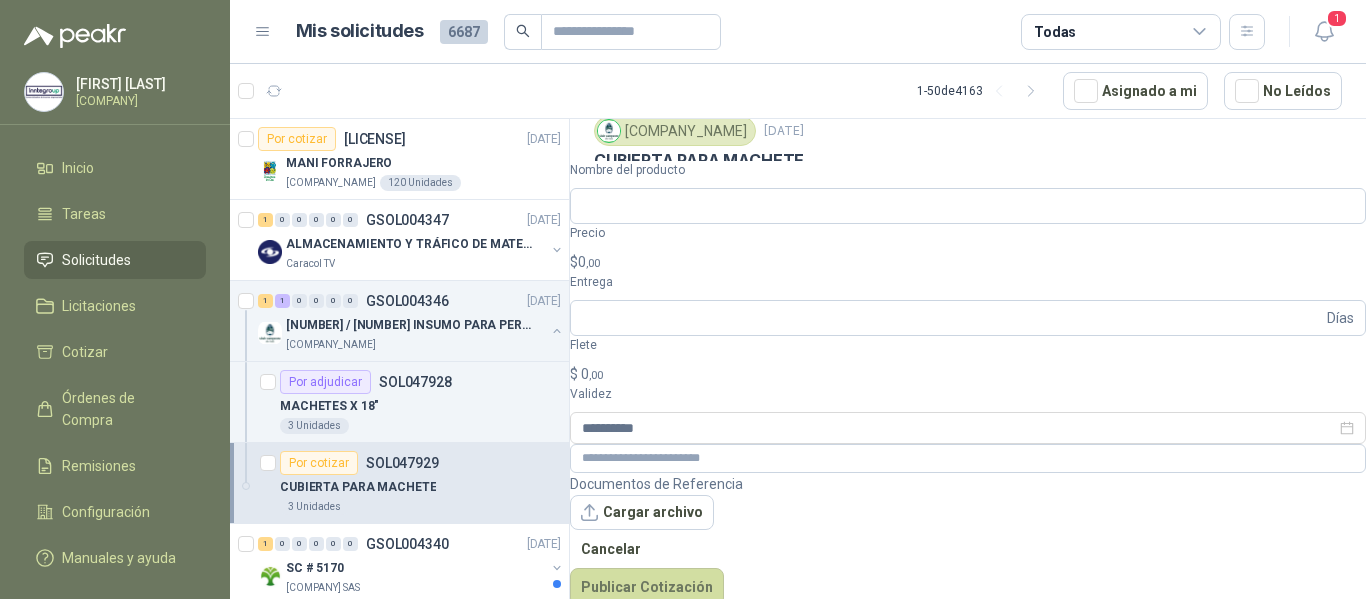 scroll, scrollTop: 99, scrollLeft: 0, axis: vertical 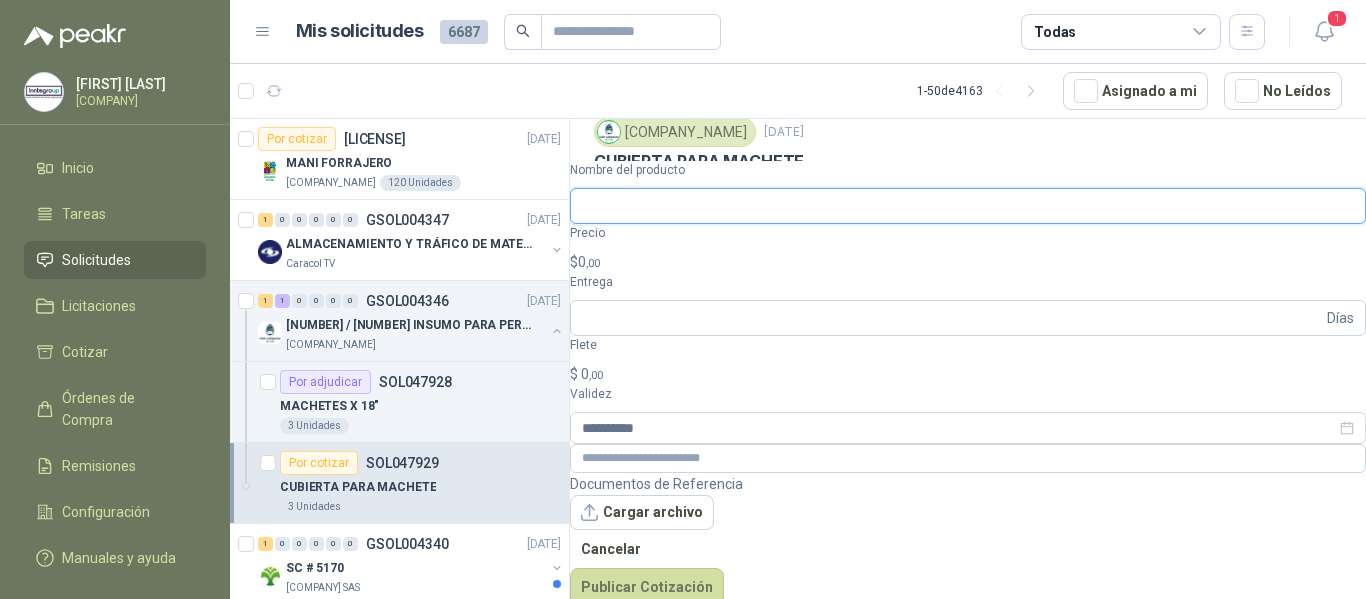 click on "Nombre del producto" at bounding box center [968, 206] 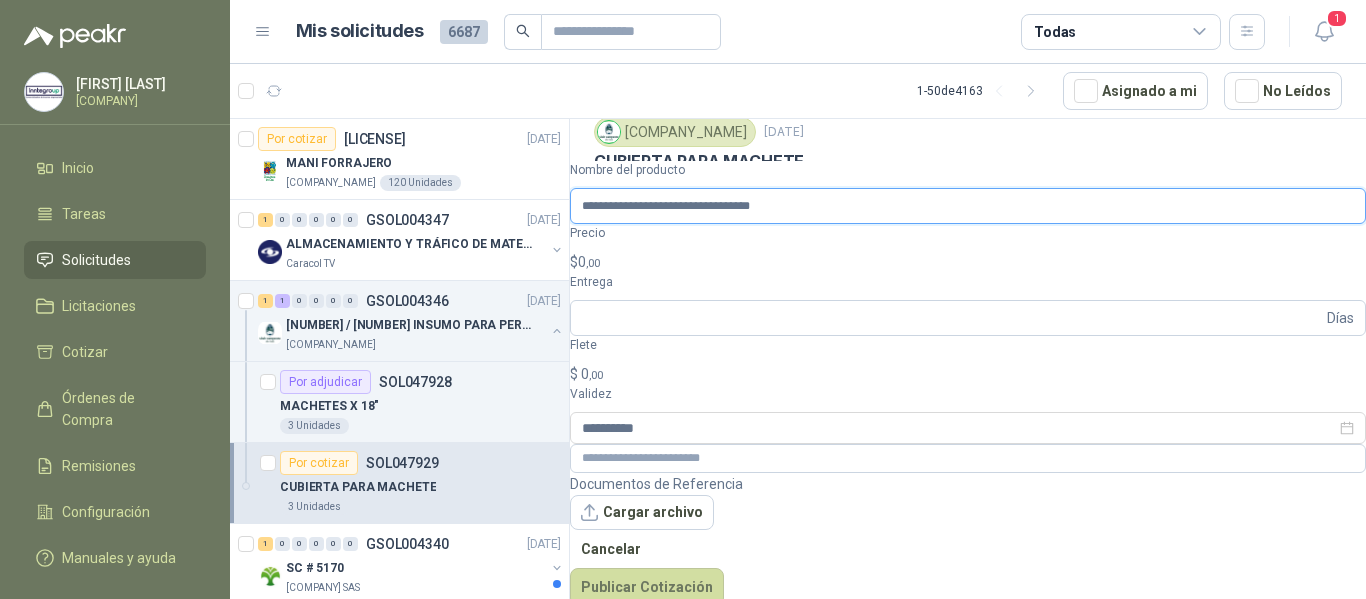 type on "**********" 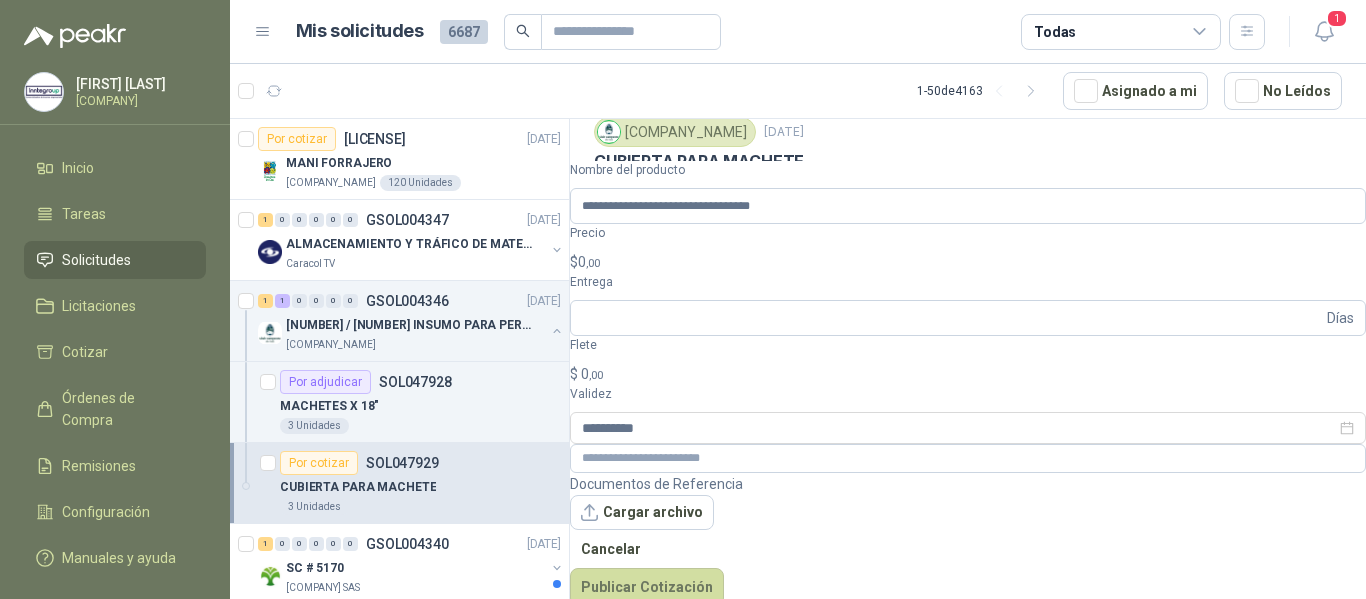 click on "Oscar   Cardenas Inntegroup   Inicio   Tareas   Solicitudes   Licitaciones   Cotizar   Órdenes de Compra   Remisiones   Configuración   Manuales y ayuda Mis solicitudes 6687 Todas 1 1 - 50  de  4163 Asignado a mi No Leídos Por cotizar SOL047933 03/07/25   MANI FORRAJERO Zoologico De Cali  120   Unidades 1   0   0   0   0   0   GSOL004347 03/07/25   ALMACENAMIENTO Y TRÁFICO DE MATERIAL Caracol TV   1   1   0   0   0   0   GSOL004346 03/07/25   167885 /167887 INSUMO PARA PERSONAL Club Campestre de Cali   Por adjudicar SOL047928 MACHETES  X 18" 3   Unidades Por cotizar SOL047929 CUBIERTA PARA MACHETE 3   Unidades 1   0   0   0   0   0   GSOL004340 03/07/25   SC # 5170 Salamanca Oleaginosas SAS   5   0   0   0   0   0   GSOL004338 03/07/25   EXPENDABLES  IDENTIDAD CRUZADA Caracol TV   Por cotizar SOL047879 03/07/25   Plant Preservative Mixture (PPM™) 30 ML Zoologico De Cali  5   Unidades 1   0   0   0   0   0   GSOL004337 03/07/25   01-RQU-2125 Santa Anita Napoles   1   0   0   0   0   0   GSOL004336" at bounding box center [683, 299] 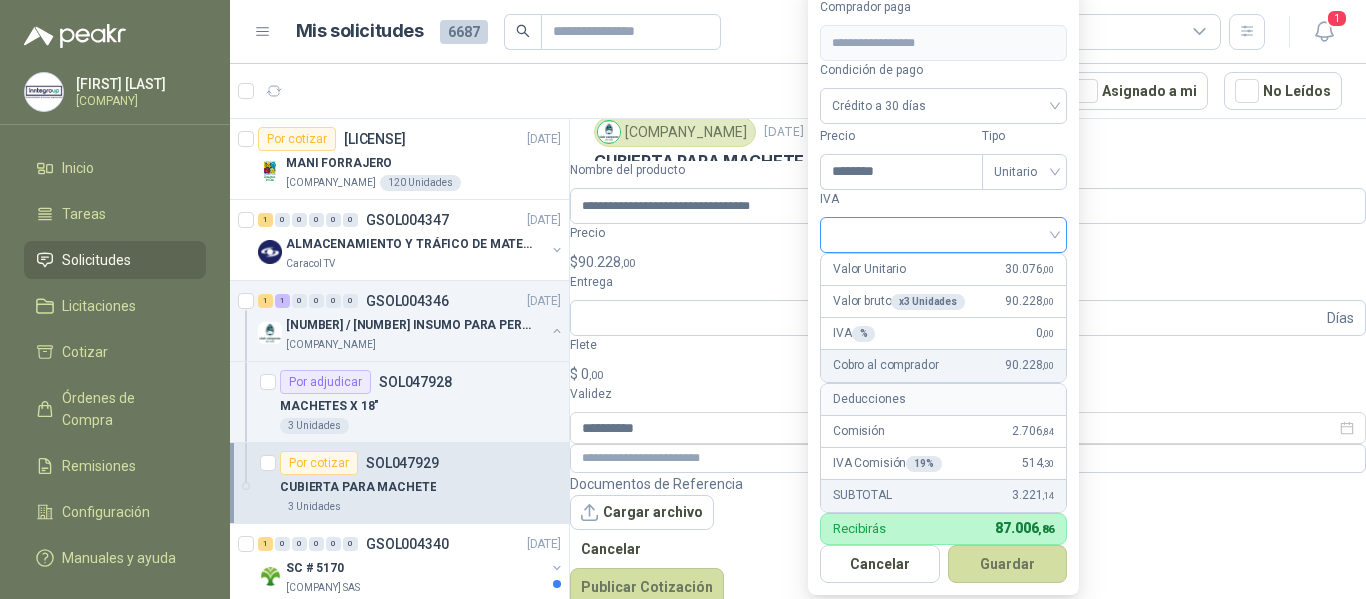 type on "********" 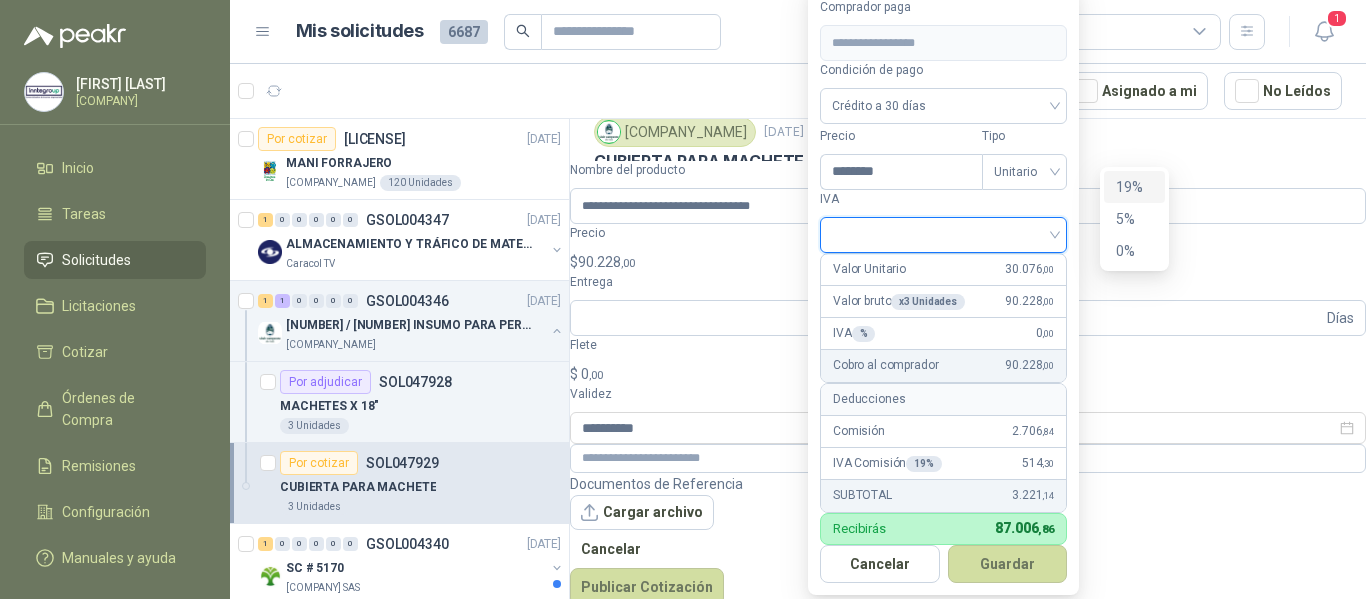 click at bounding box center [943, 233] 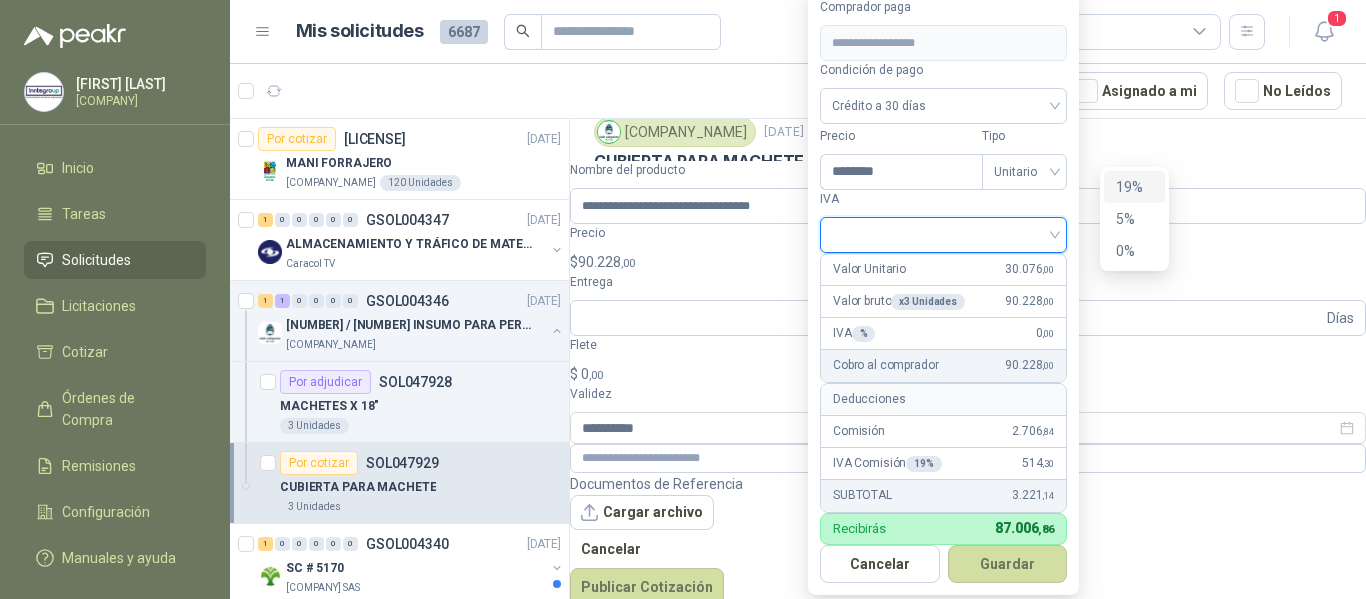 click on "19%" at bounding box center (1134, 187) 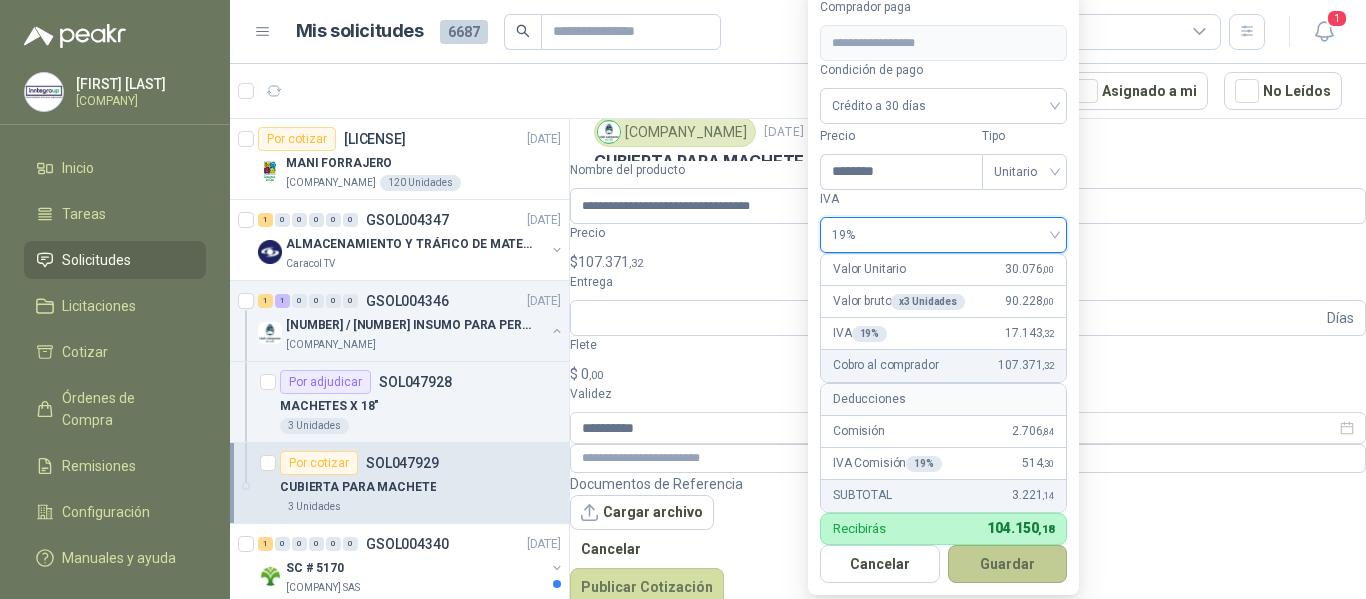 click on "Guardar" at bounding box center (1008, 564) 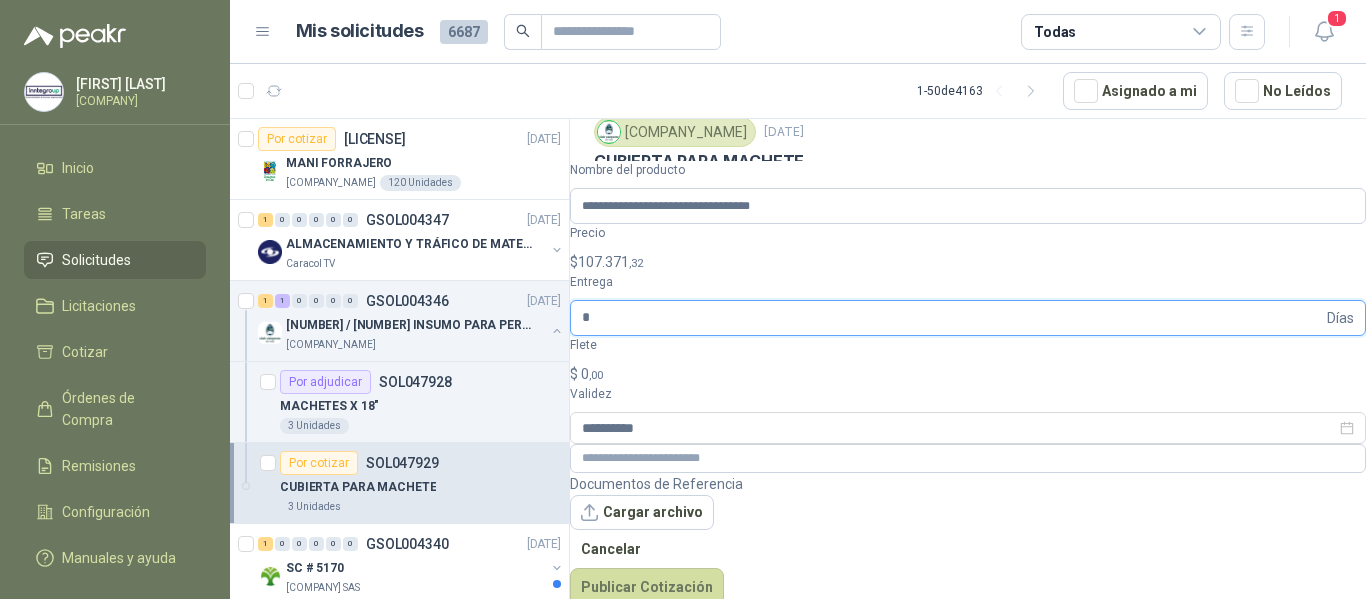 type on "*" 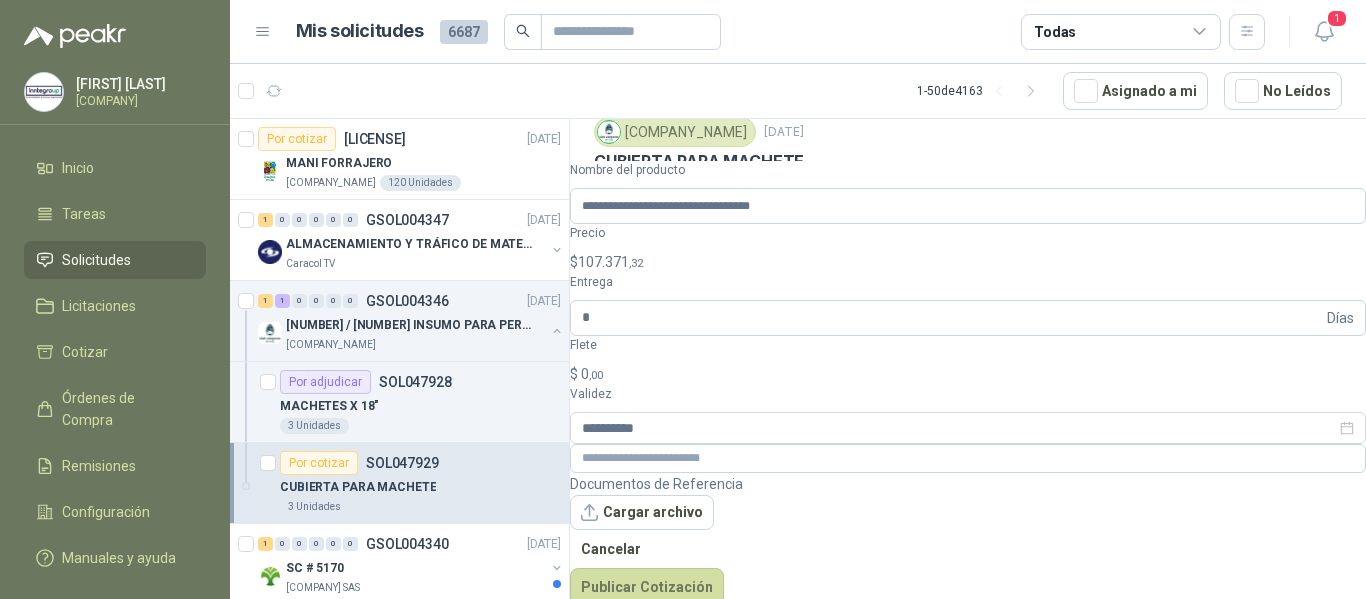 click on "$    0 ,00" at bounding box center (968, 374) 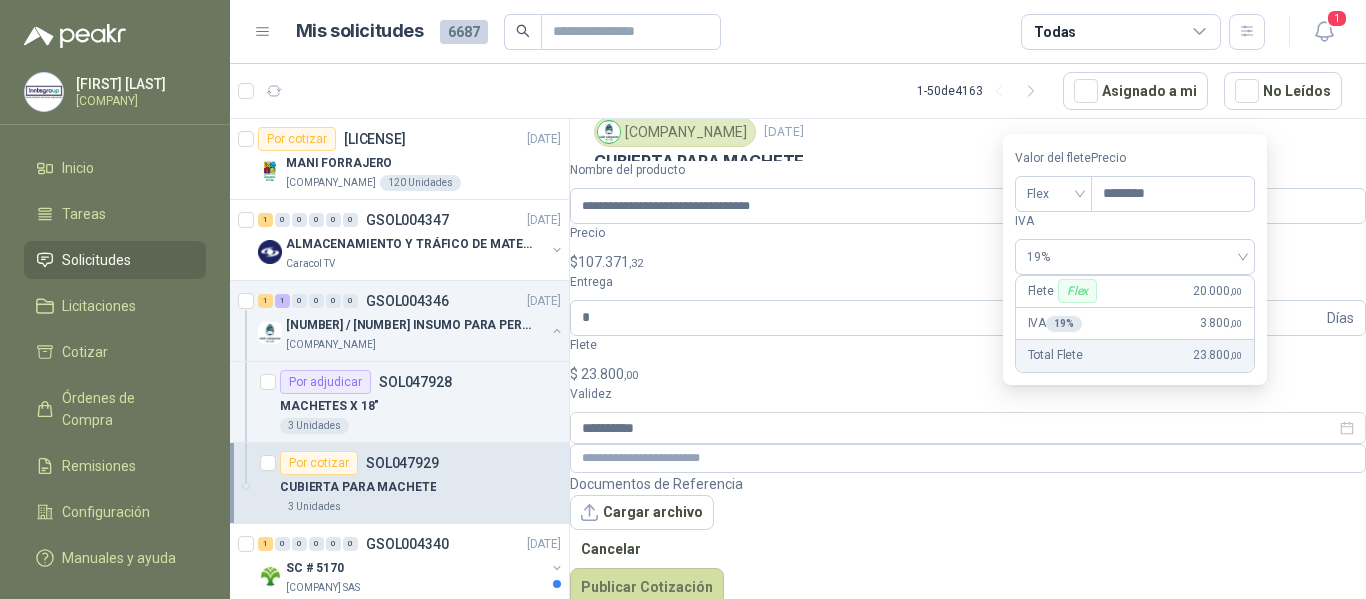 type on "********" 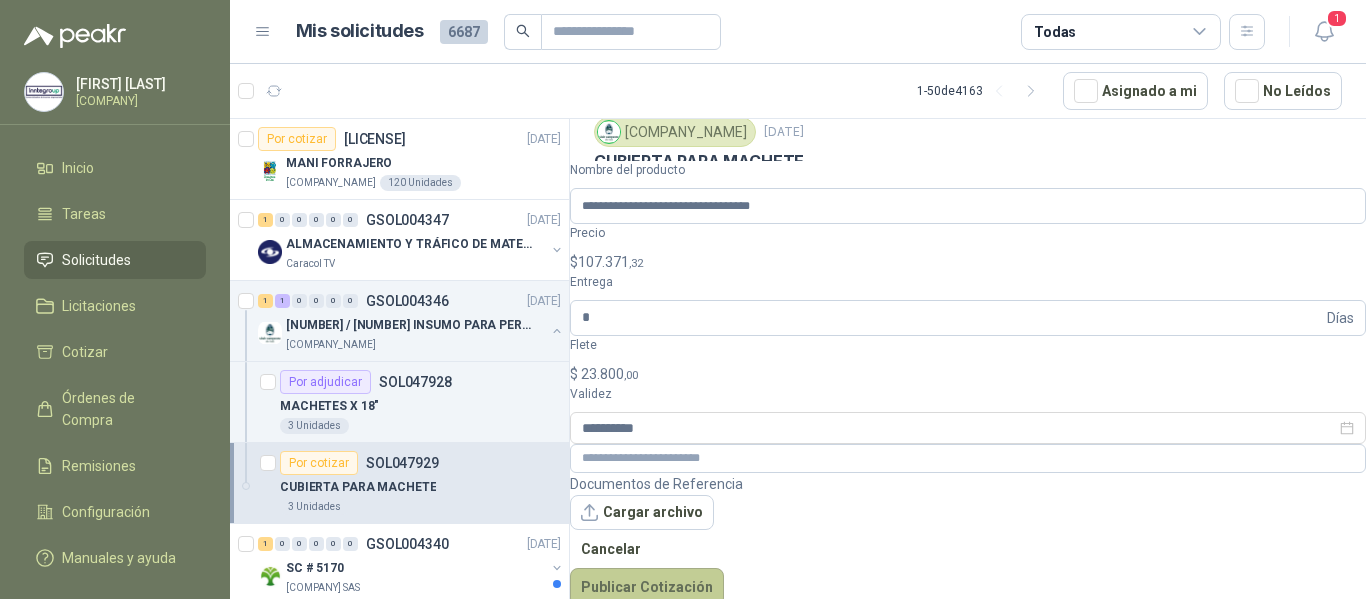 click on "Publicar Cotización" at bounding box center [647, 587] 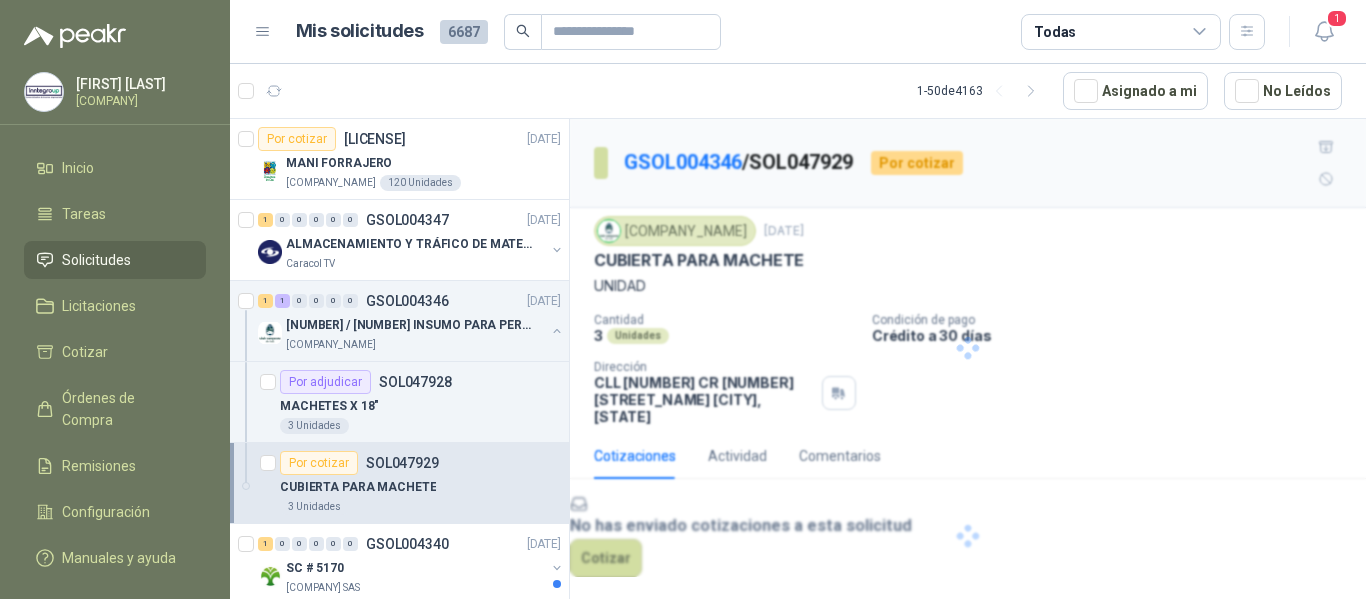 scroll, scrollTop: 0, scrollLeft: 0, axis: both 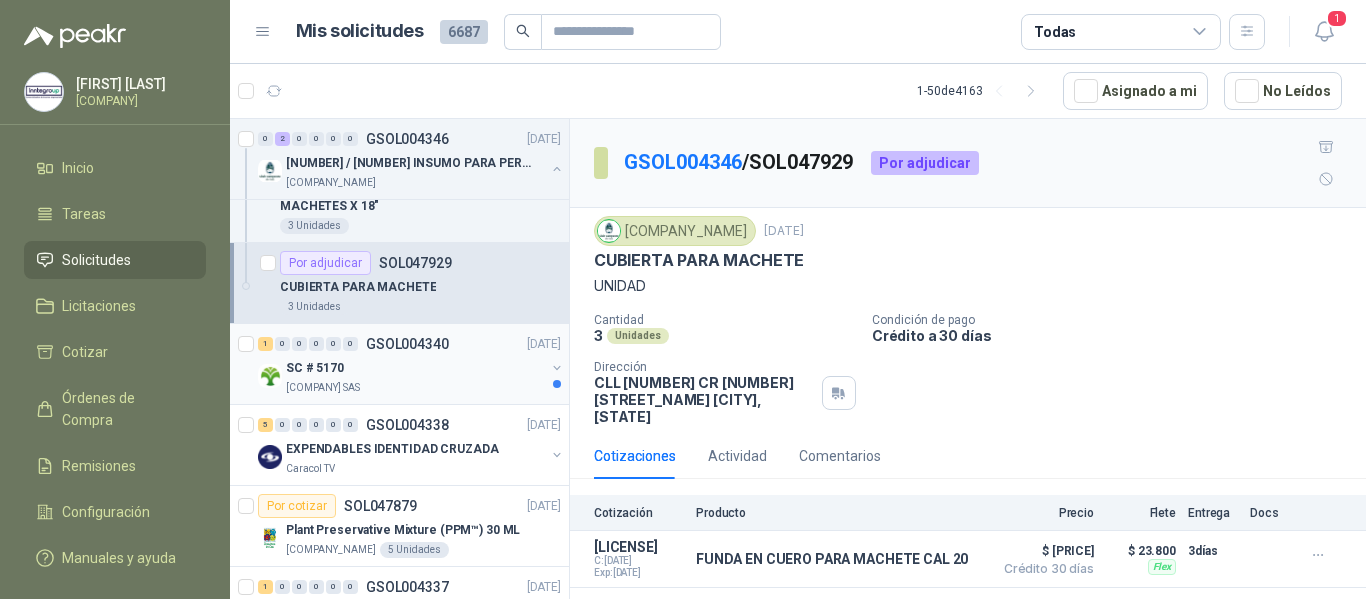 click on "SC # 5170" at bounding box center (415, 368) 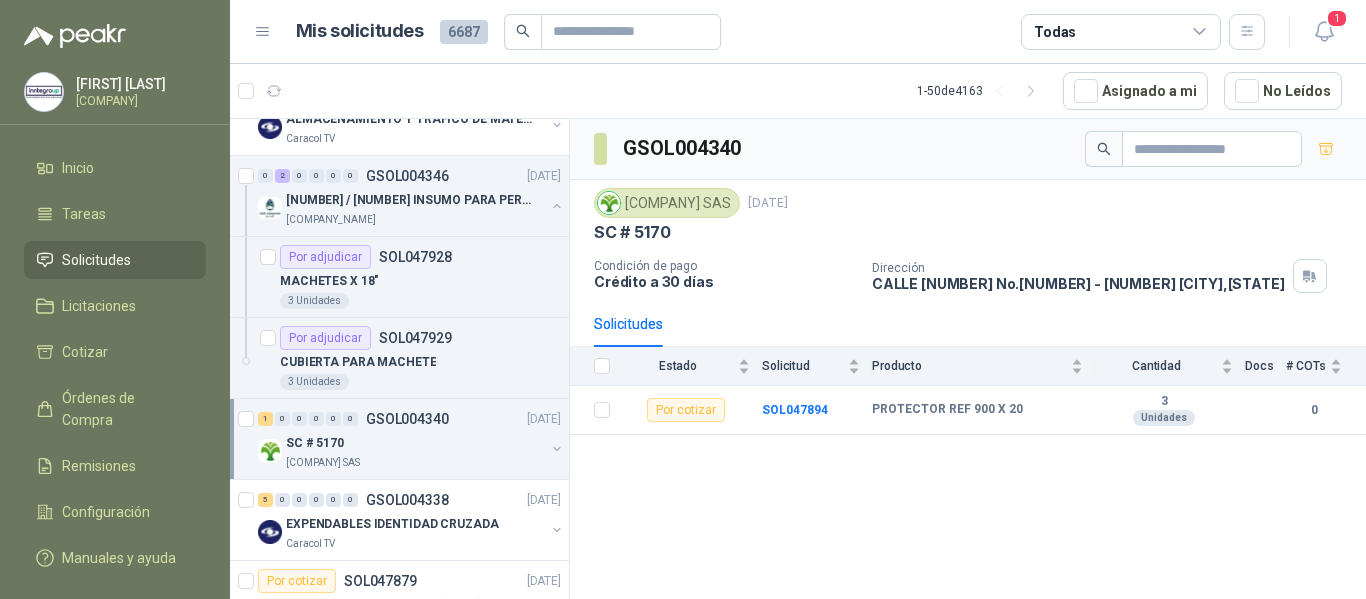 scroll, scrollTop: 0, scrollLeft: 0, axis: both 